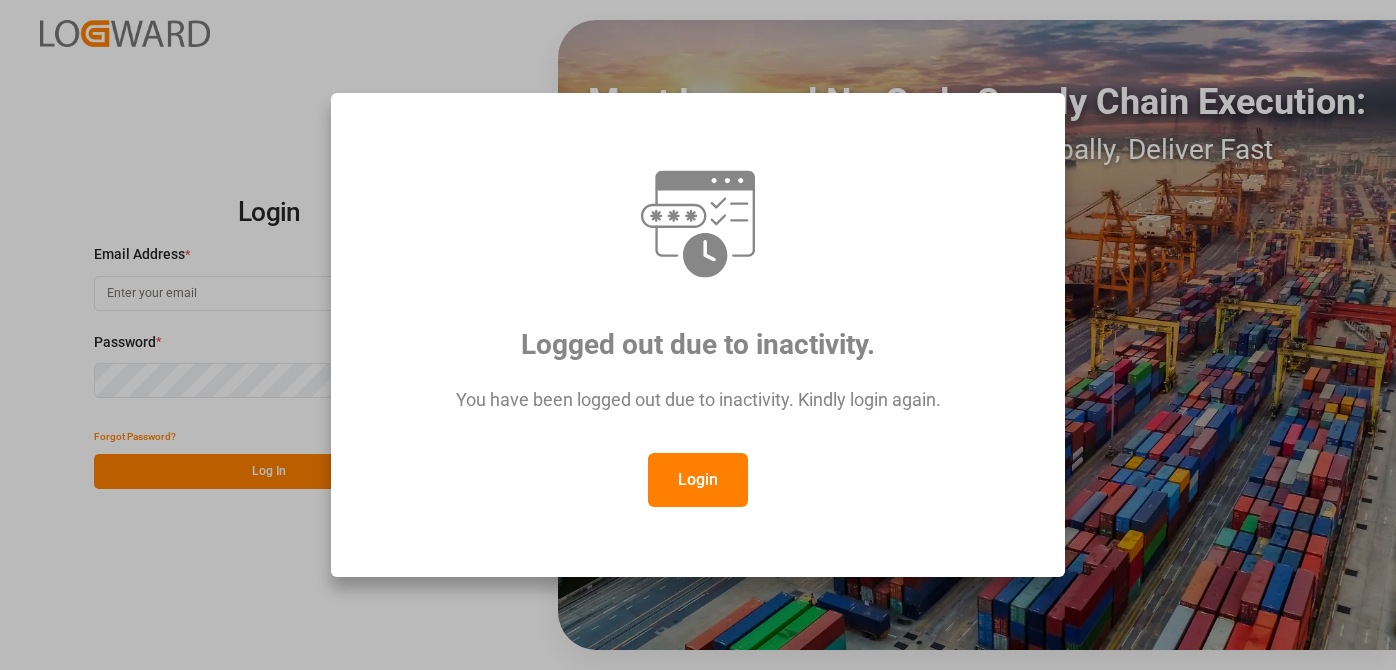 scroll, scrollTop: 0, scrollLeft: 0, axis: both 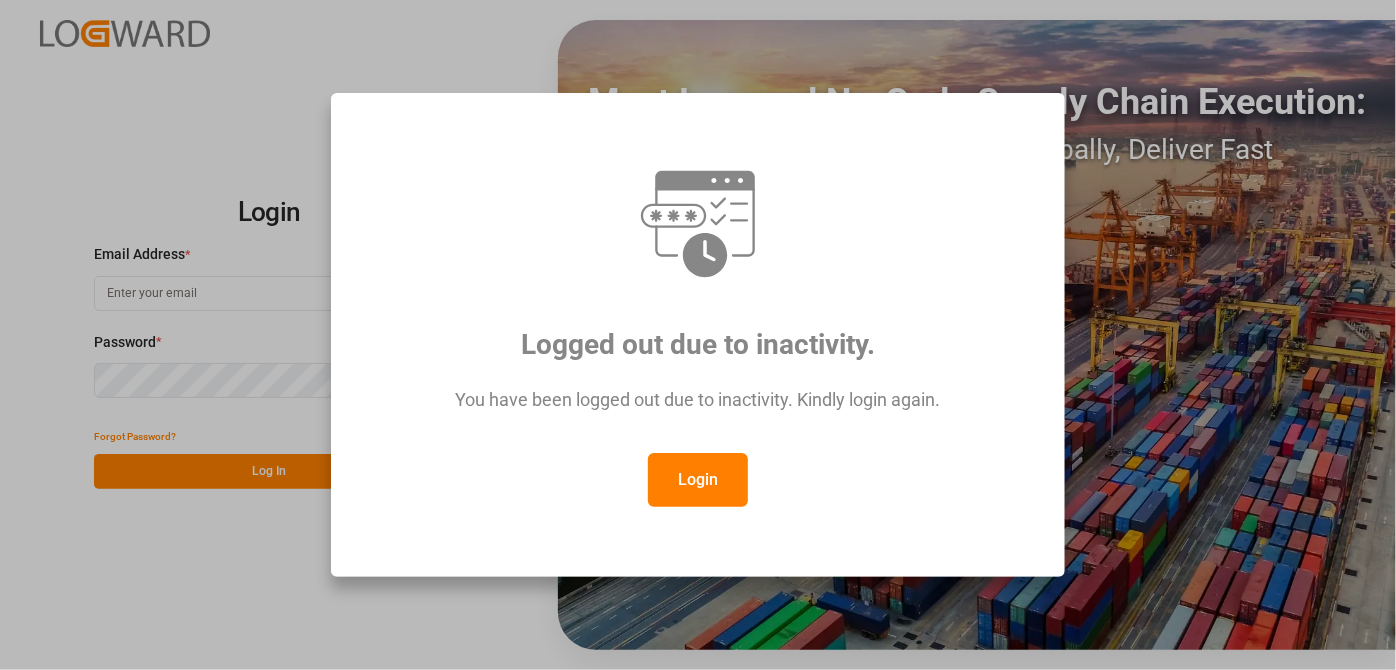 click on "Login" at bounding box center (698, 480) 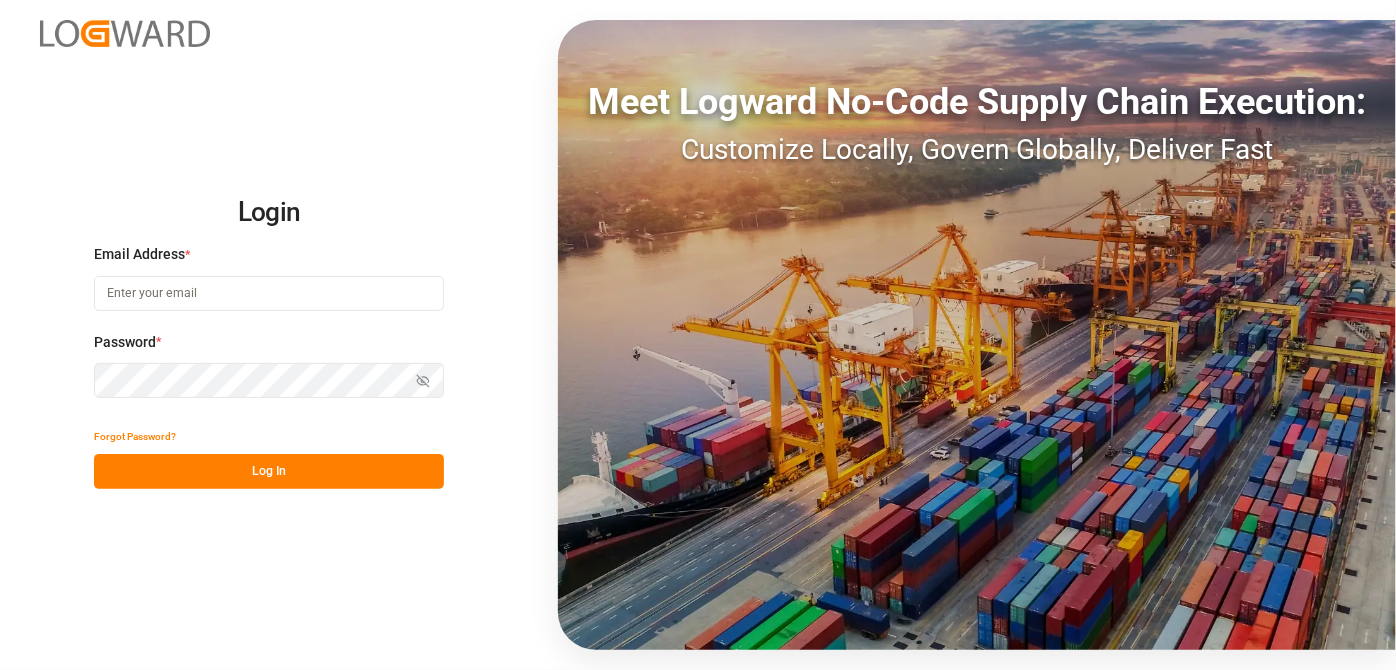 click on "Email Address *" at bounding box center (269, 288) 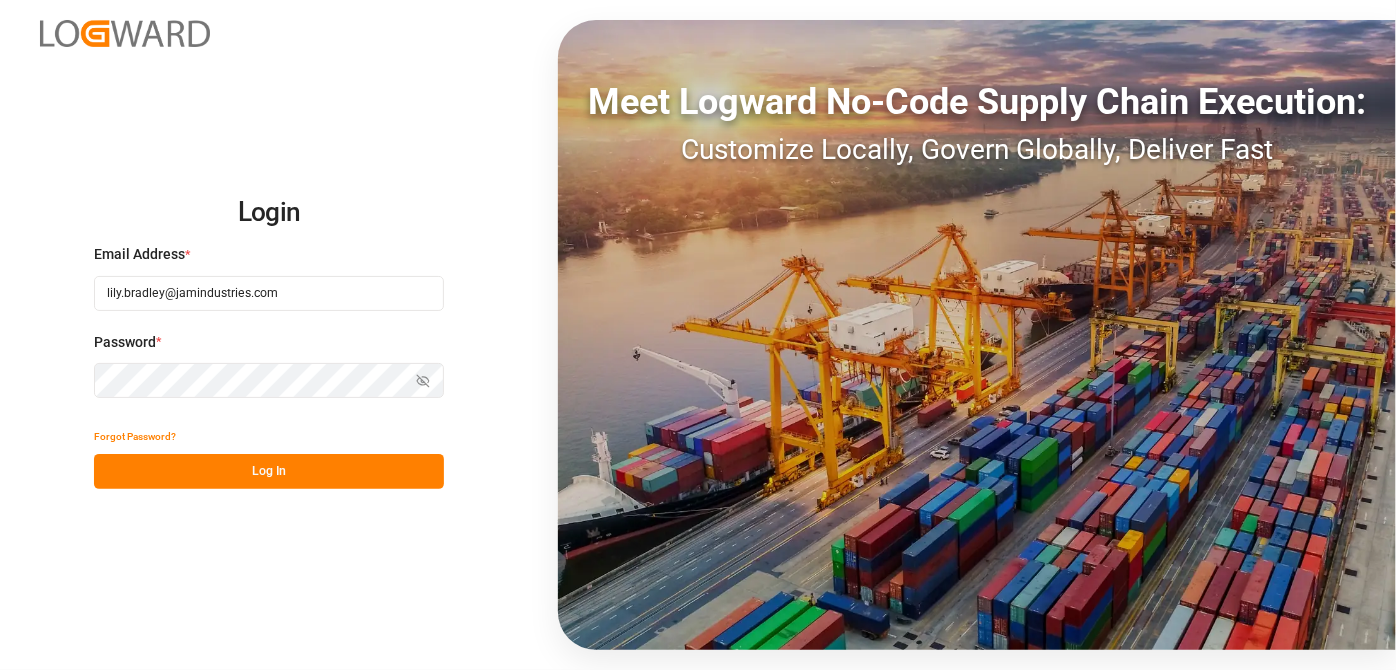 type on "lily.bradley@jamindustries.com" 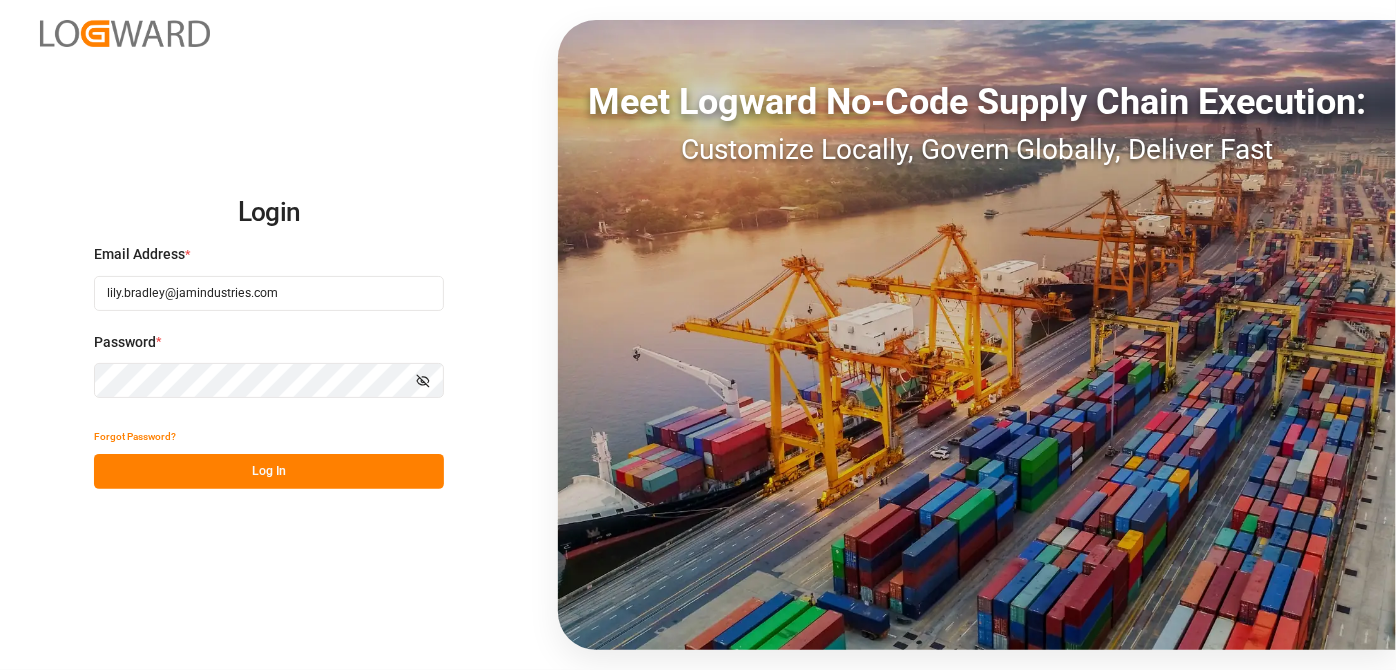 click on "Log In" at bounding box center [269, 471] 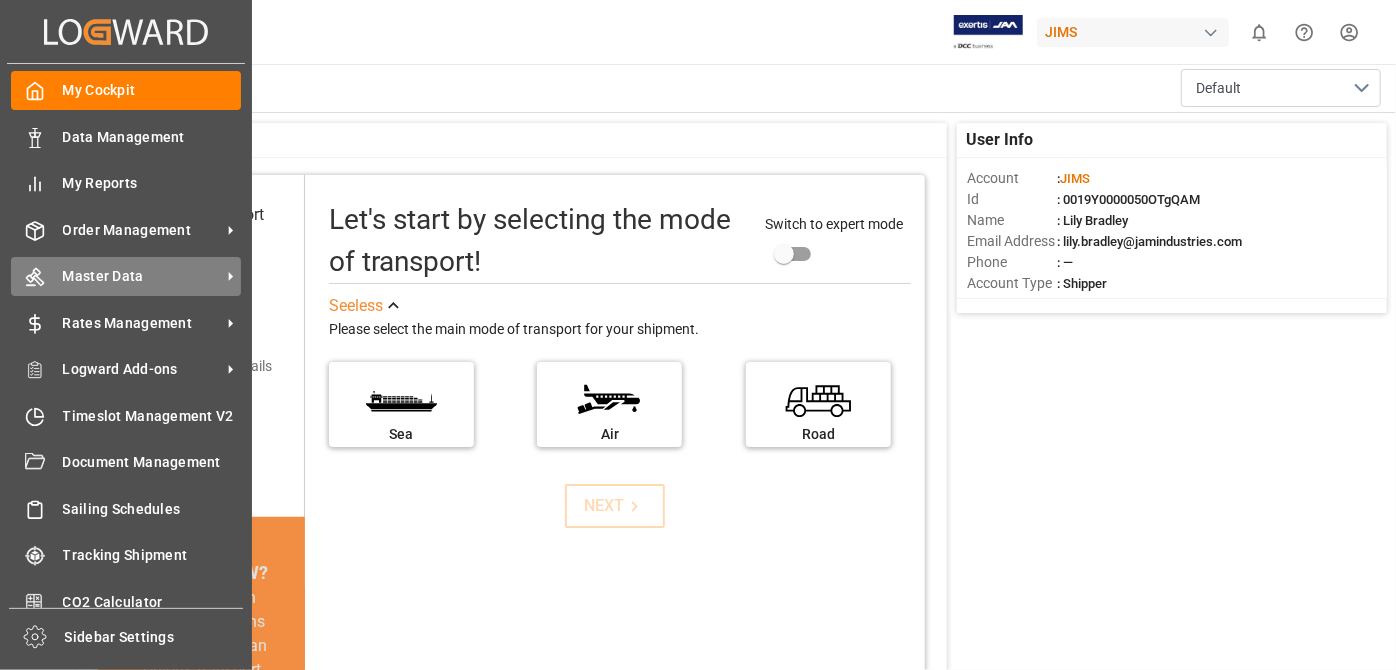 click on "Master Data Master Data" at bounding box center [126, 276] 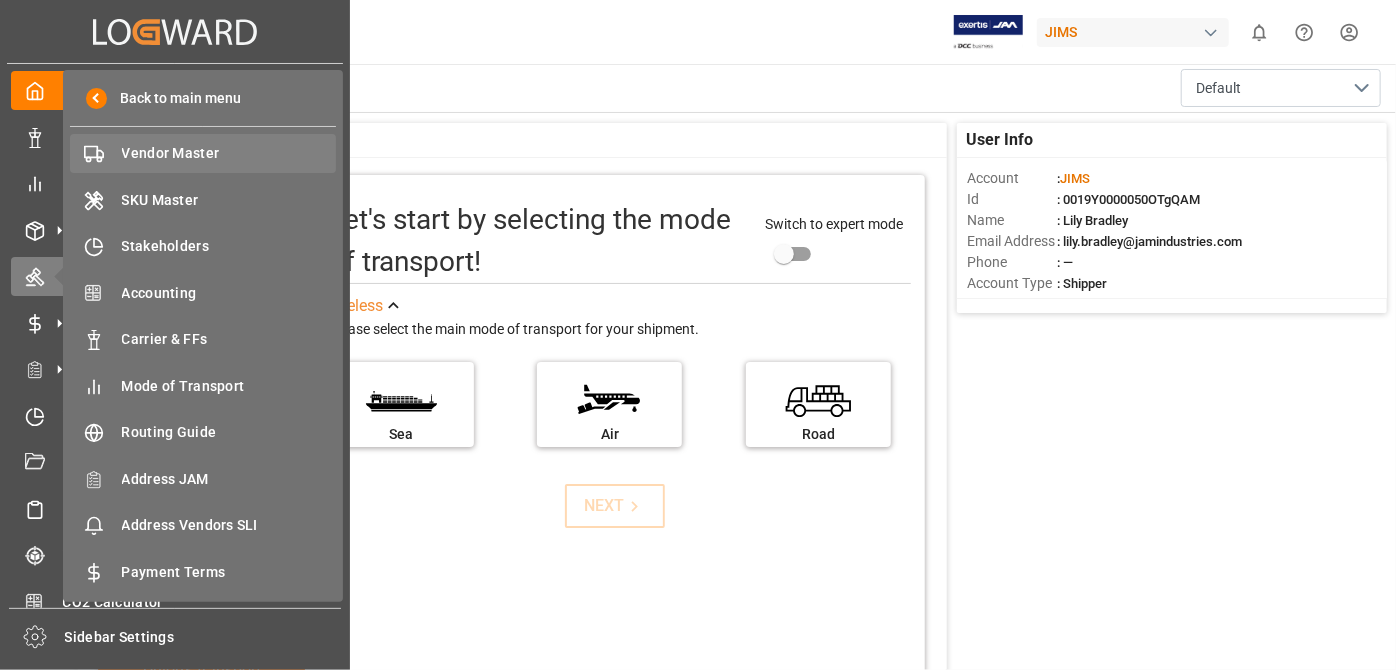 click on "Vendor Master Vendor Master" at bounding box center [203, 153] 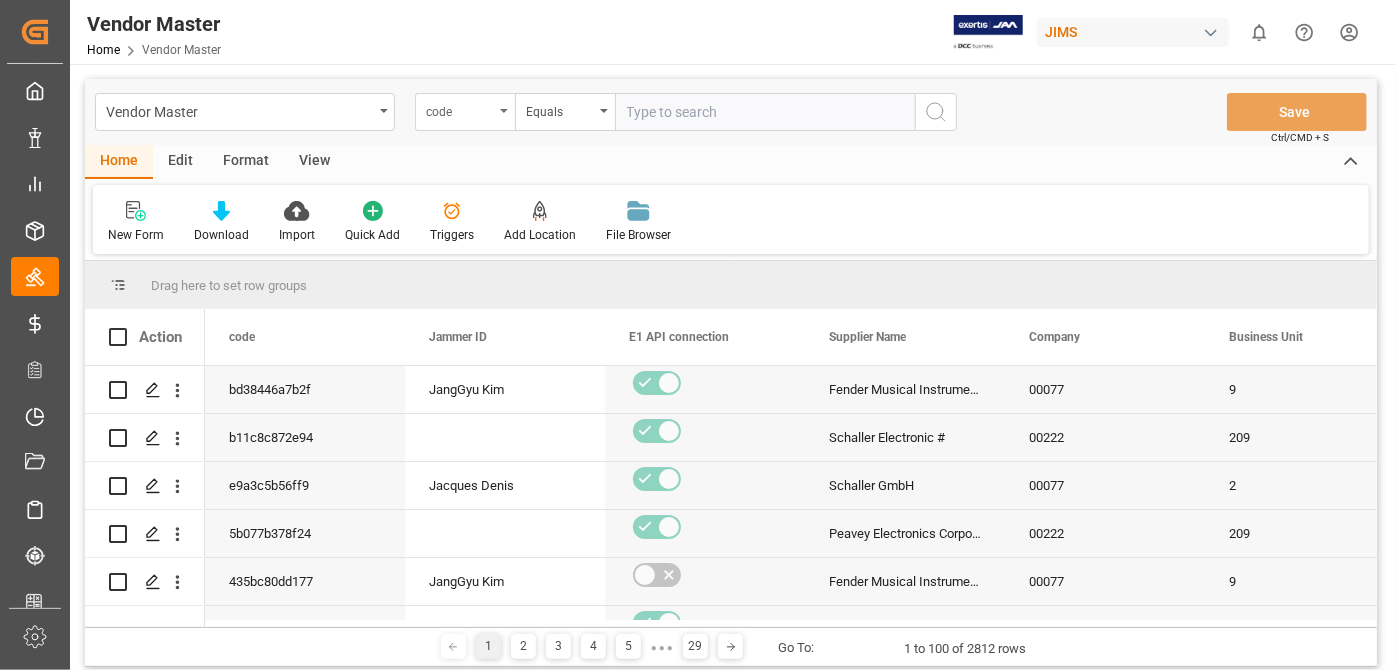 click on "code" at bounding box center [460, 109] 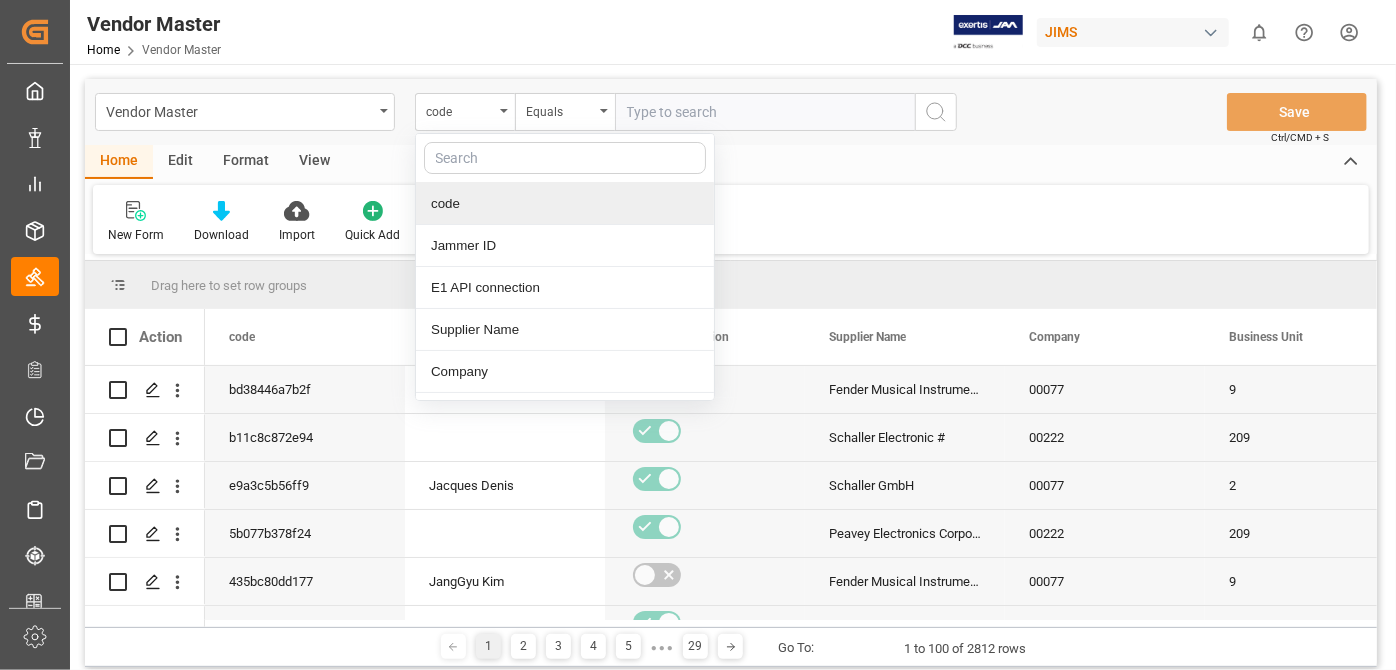 click at bounding box center (565, 158) 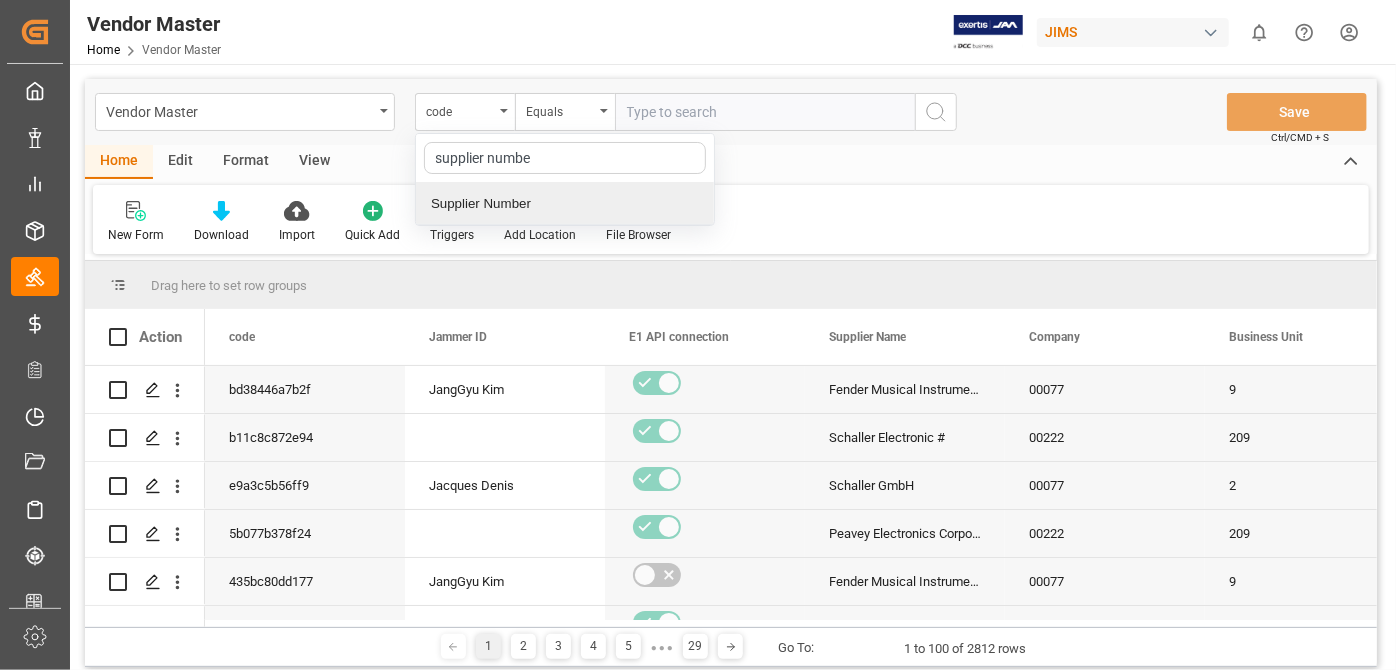 type on "supplier number" 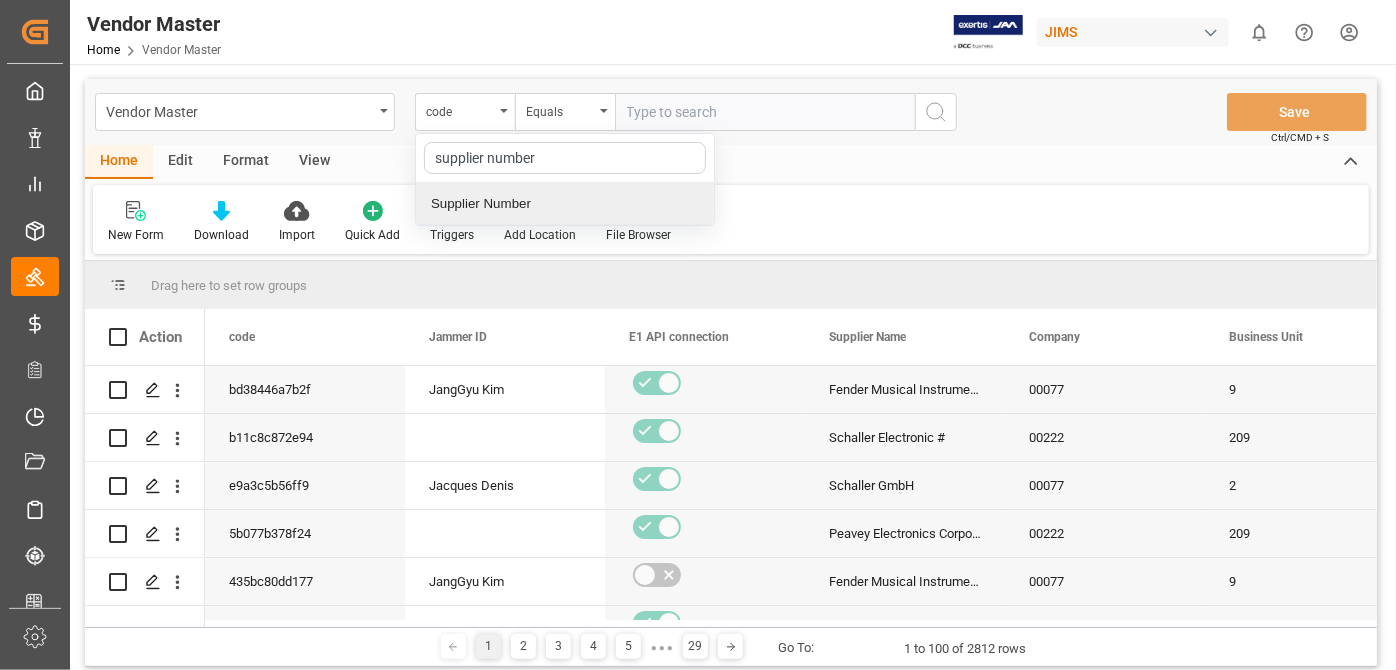 click on "Supplier Number" at bounding box center [565, 204] 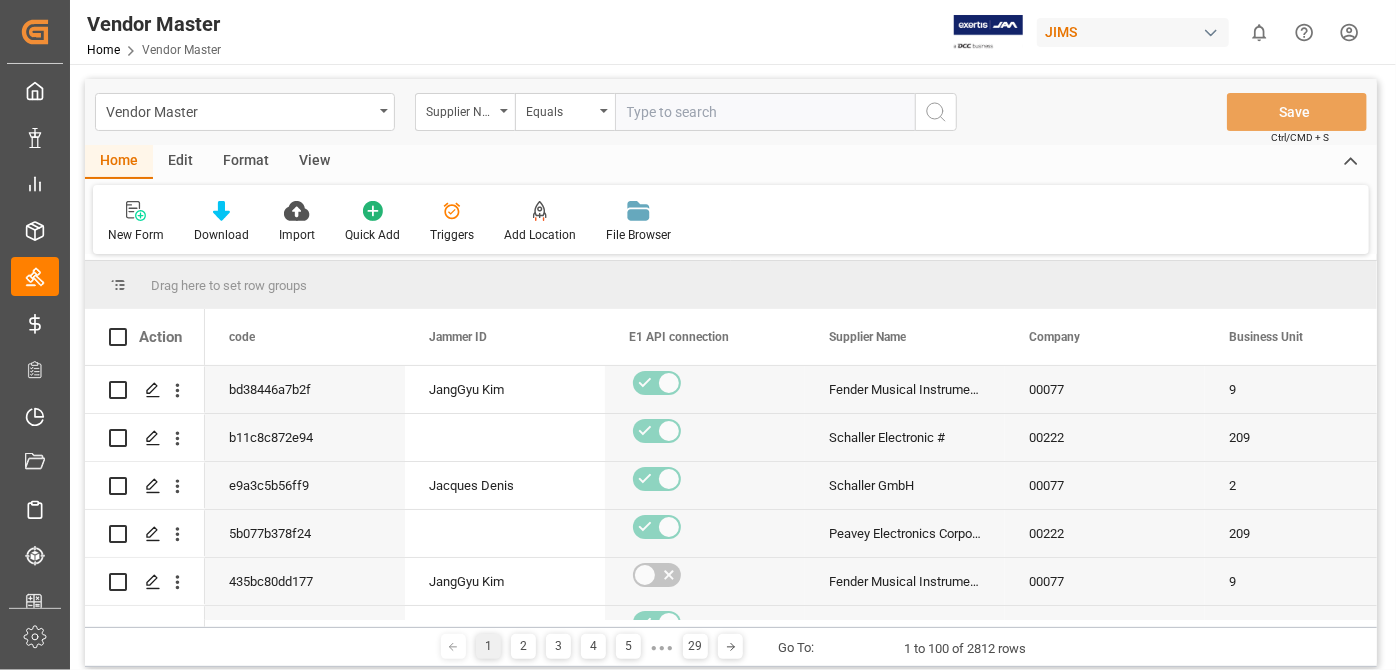 click at bounding box center (765, 112) 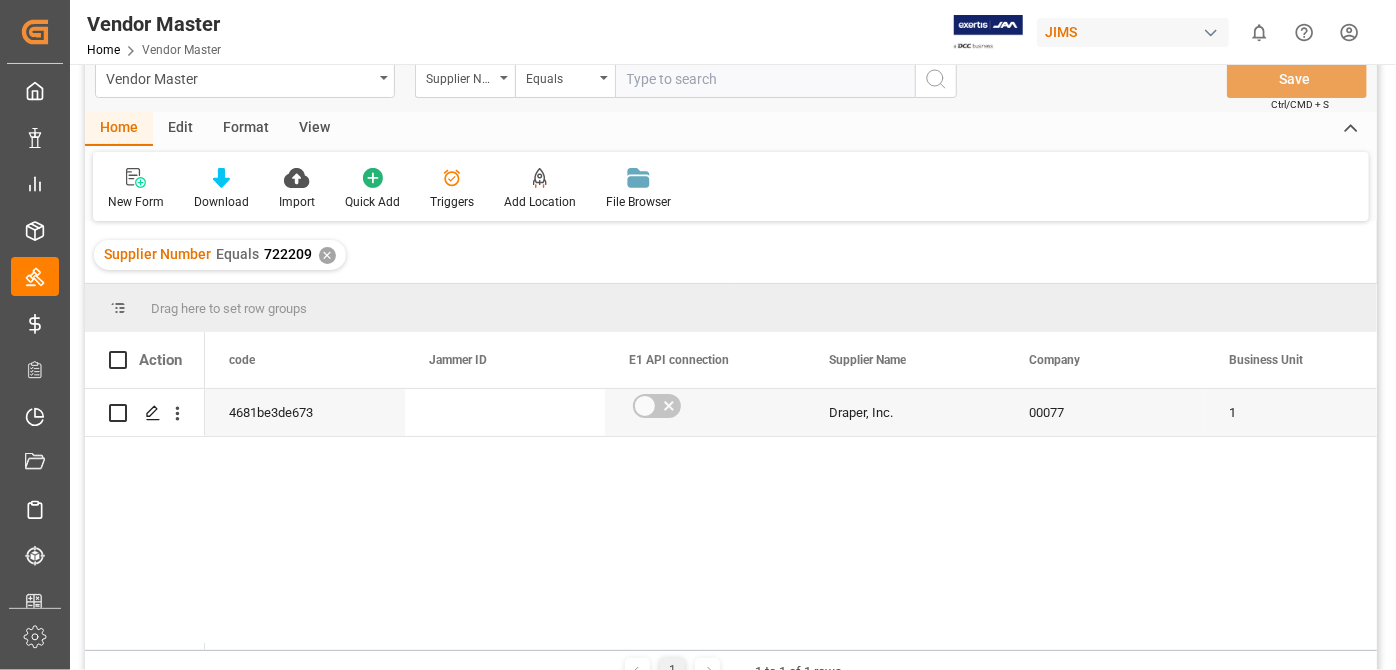 scroll, scrollTop: 90, scrollLeft: 0, axis: vertical 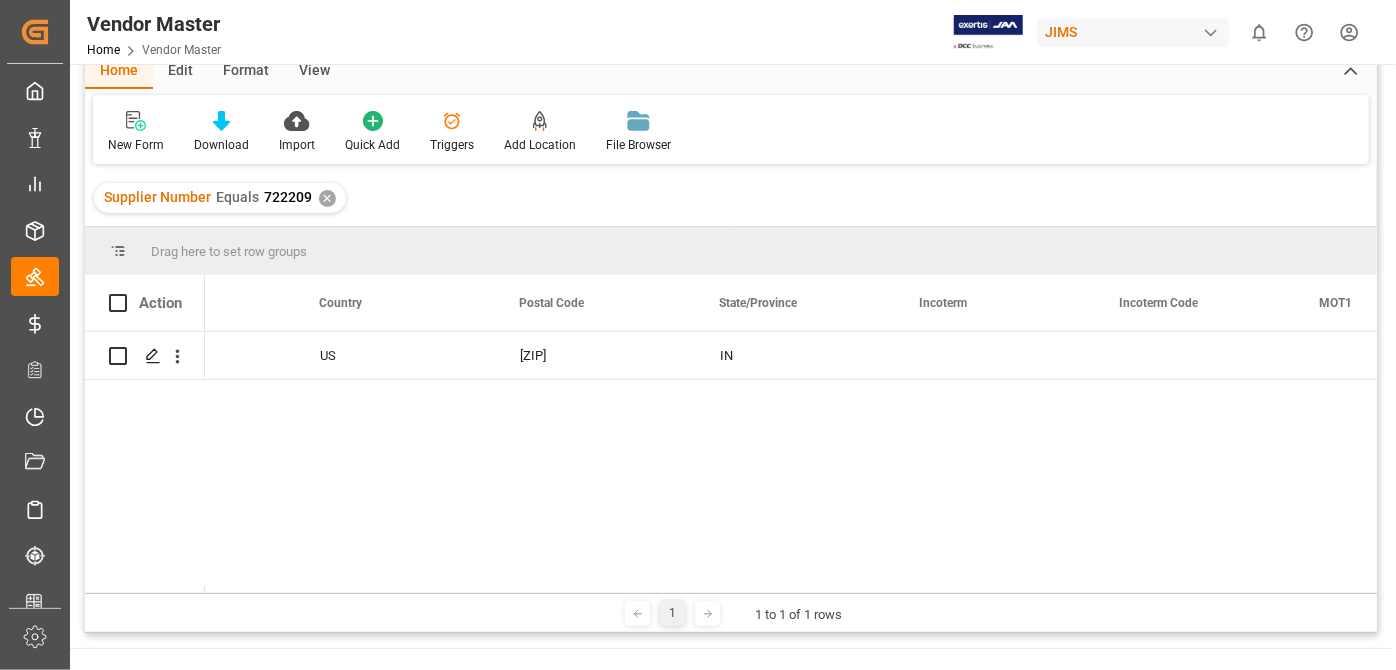 drag, startPoint x: 690, startPoint y: 585, endPoint x: 778, endPoint y: 585, distance: 88 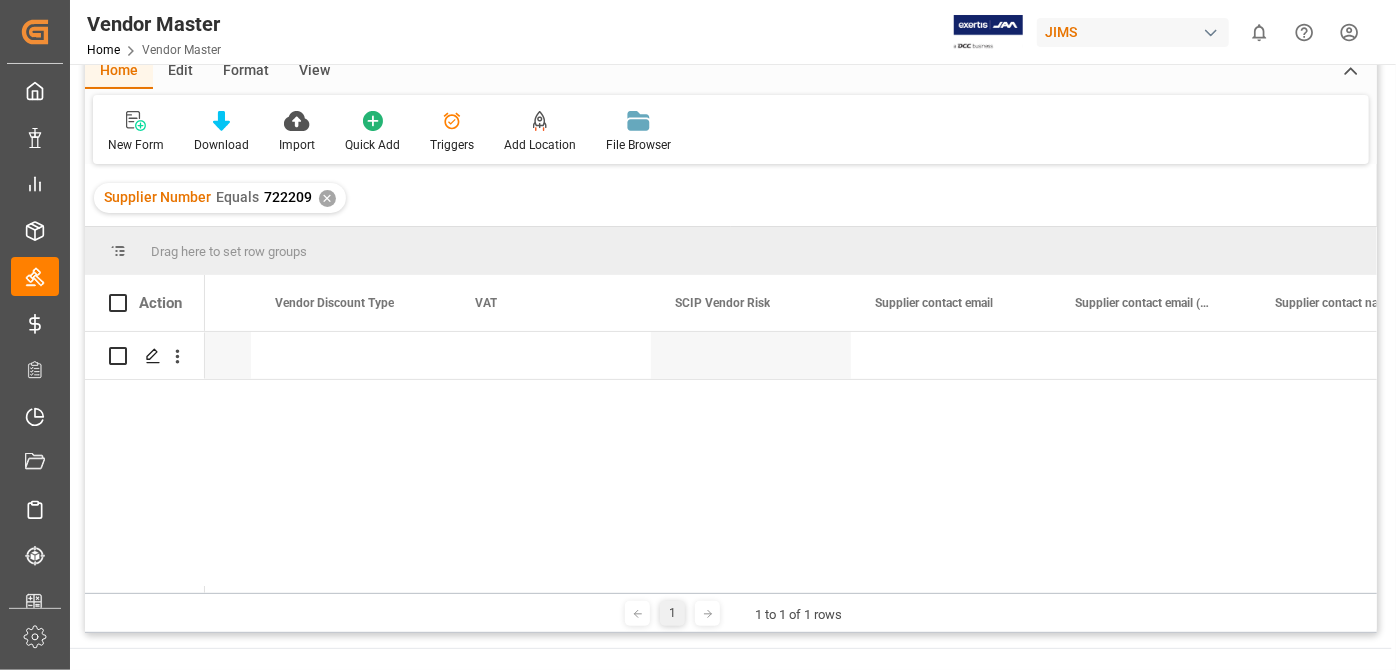drag, startPoint x: 1016, startPoint y: 597, endPoint x: 999, endPoint y: 597, distance: 17 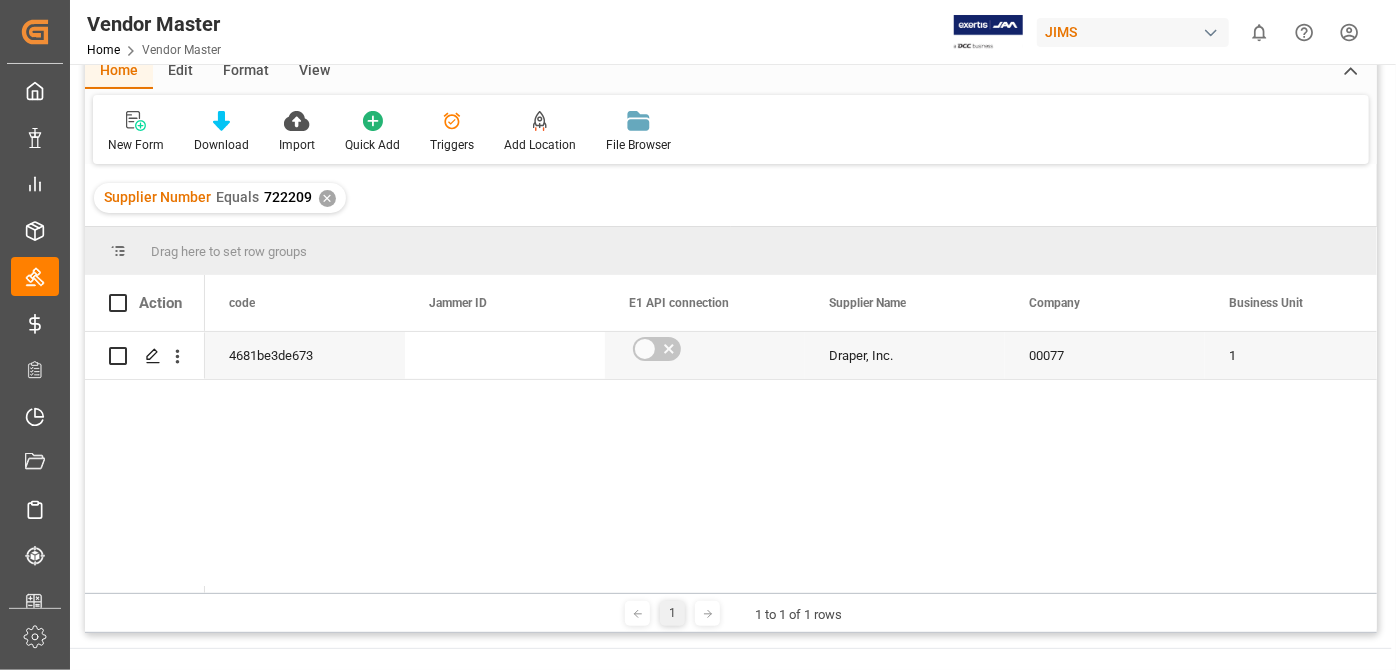 click on "✕" at bounding box center [327, 198] 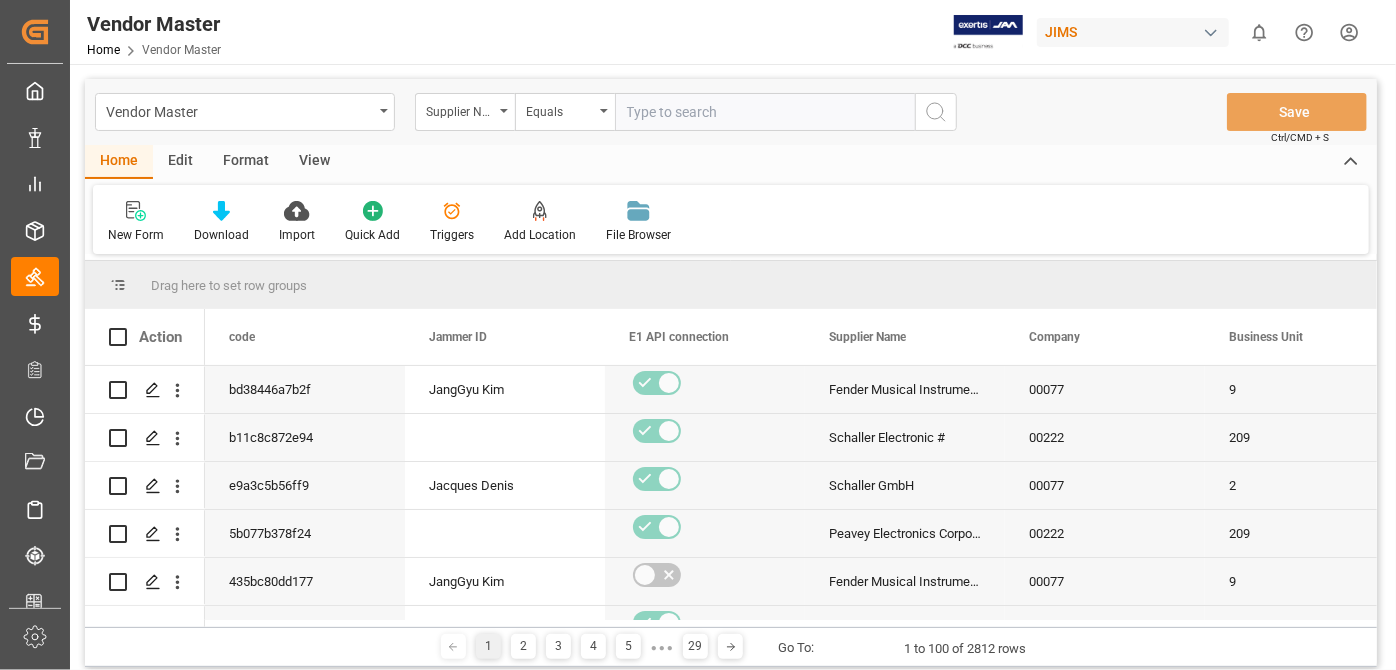 click at bounding box center (765, 112) 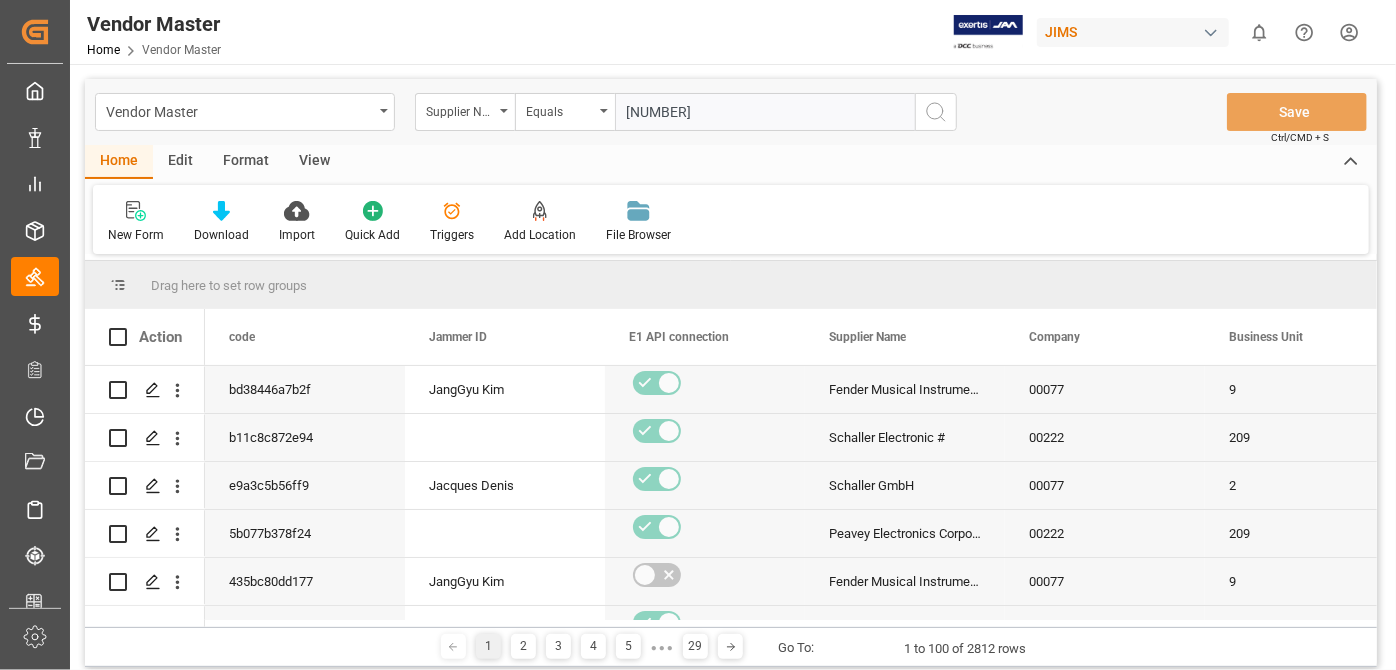 type on "[NUMBER]" 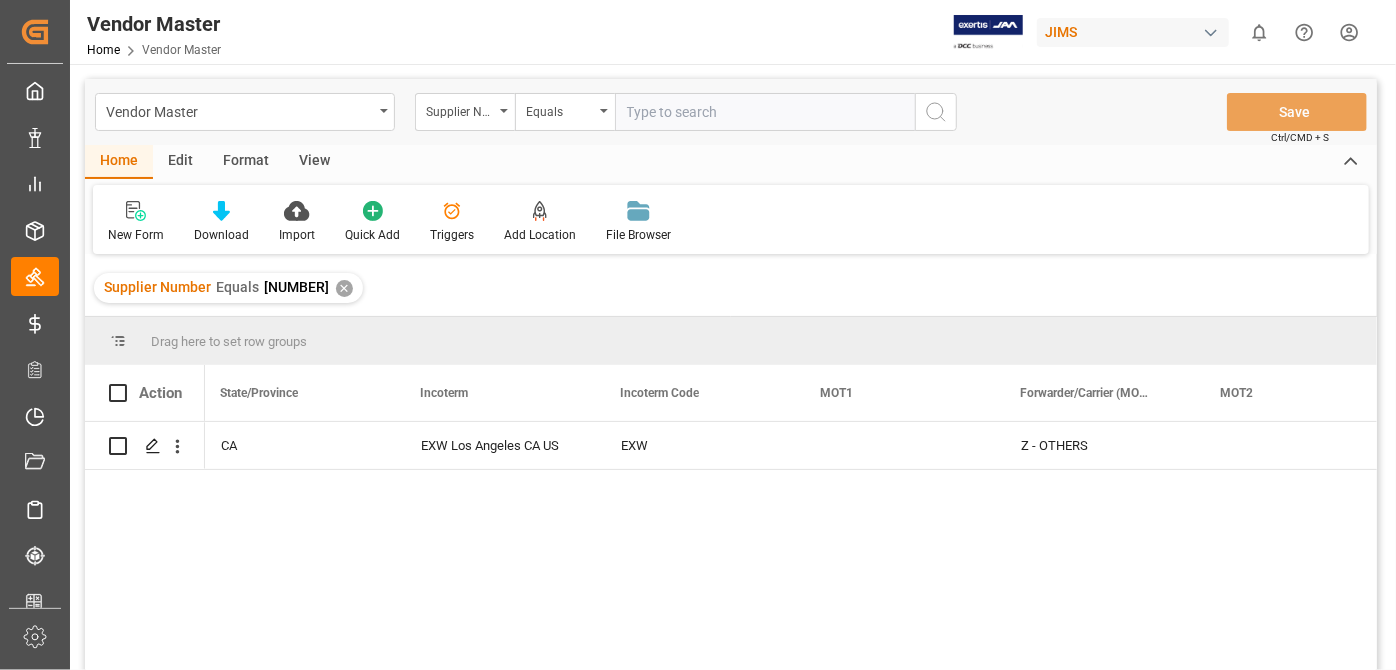 click at bounding box center [765, 112] 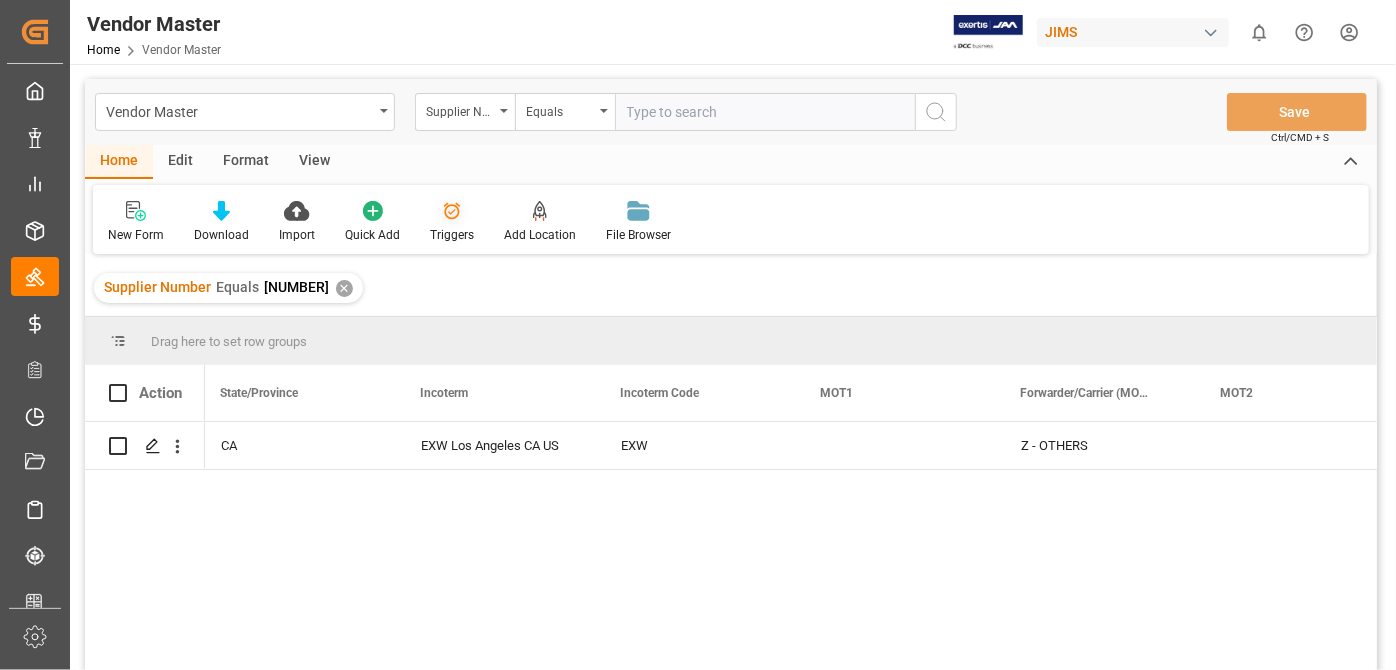 paste on "[NUMBER]" 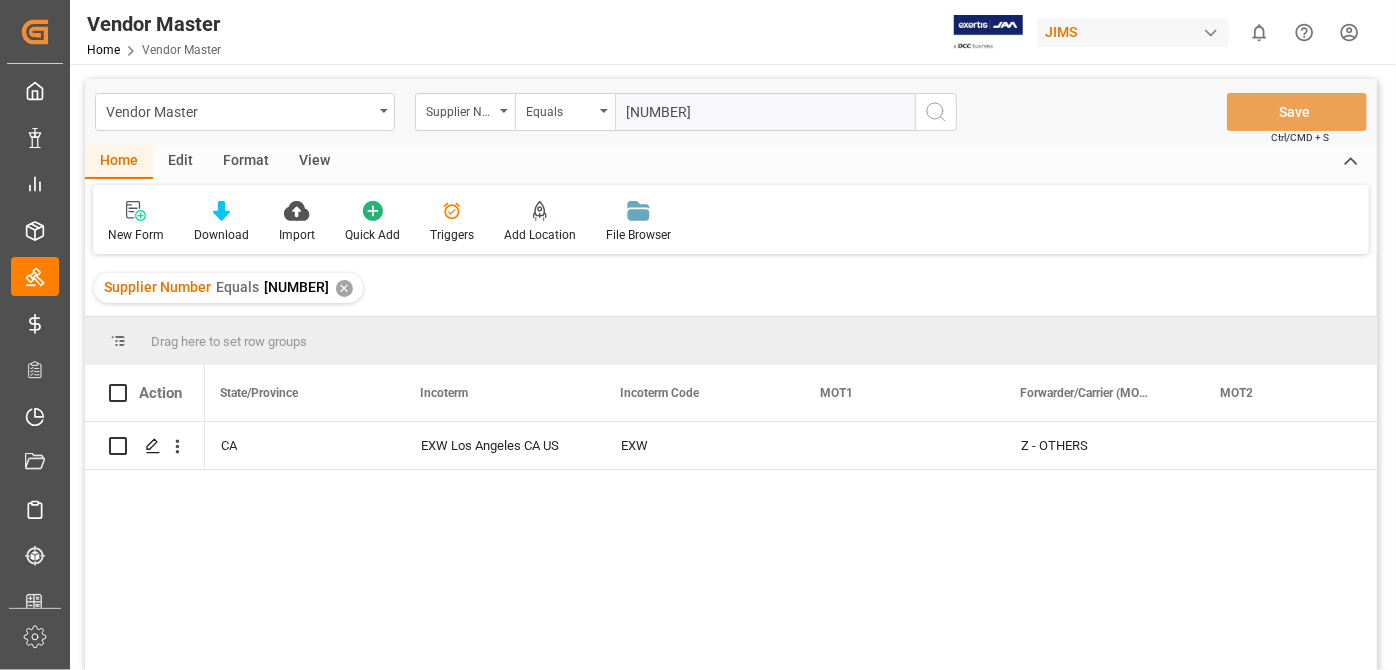 type on "[NUMBER]" 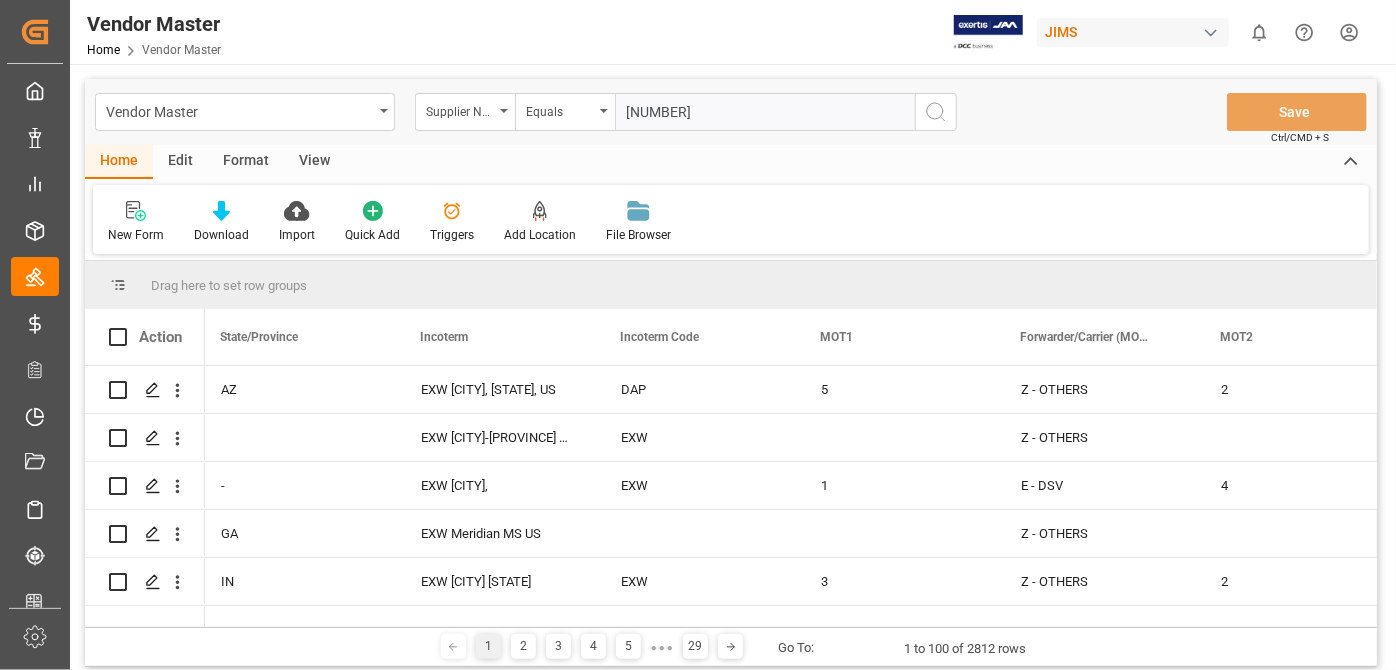 click 